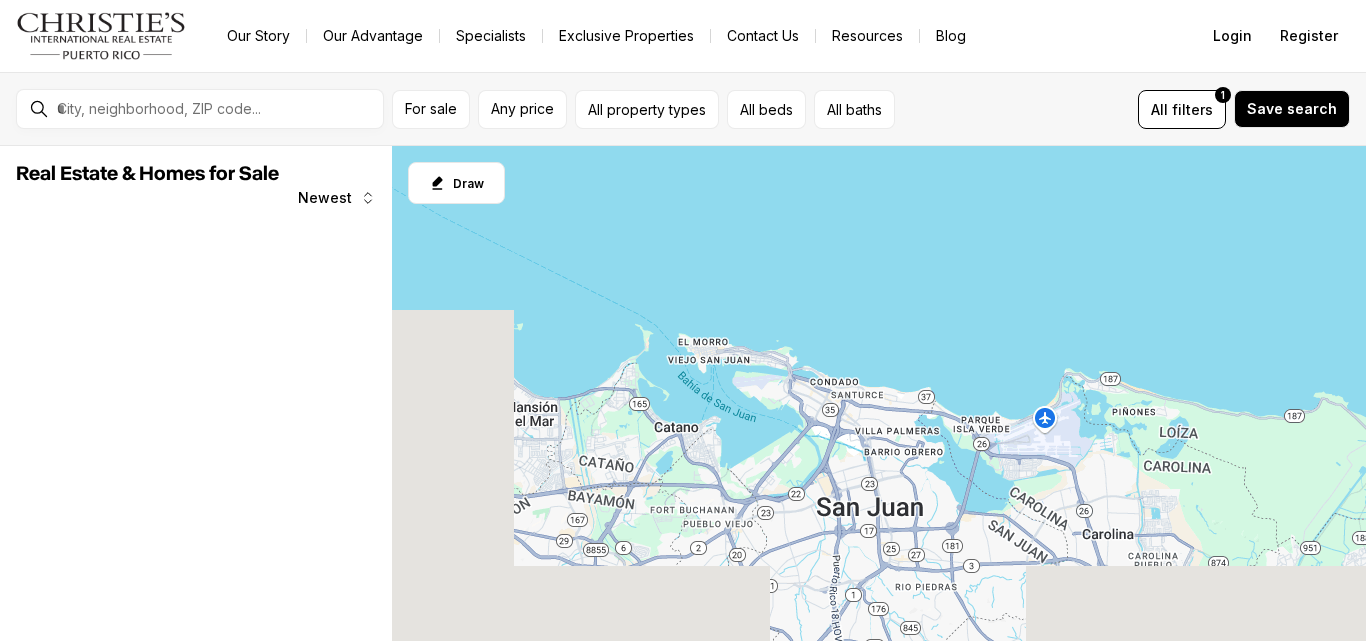 scroll, scrollTop: 0, scrollLeft: 0, axis: both 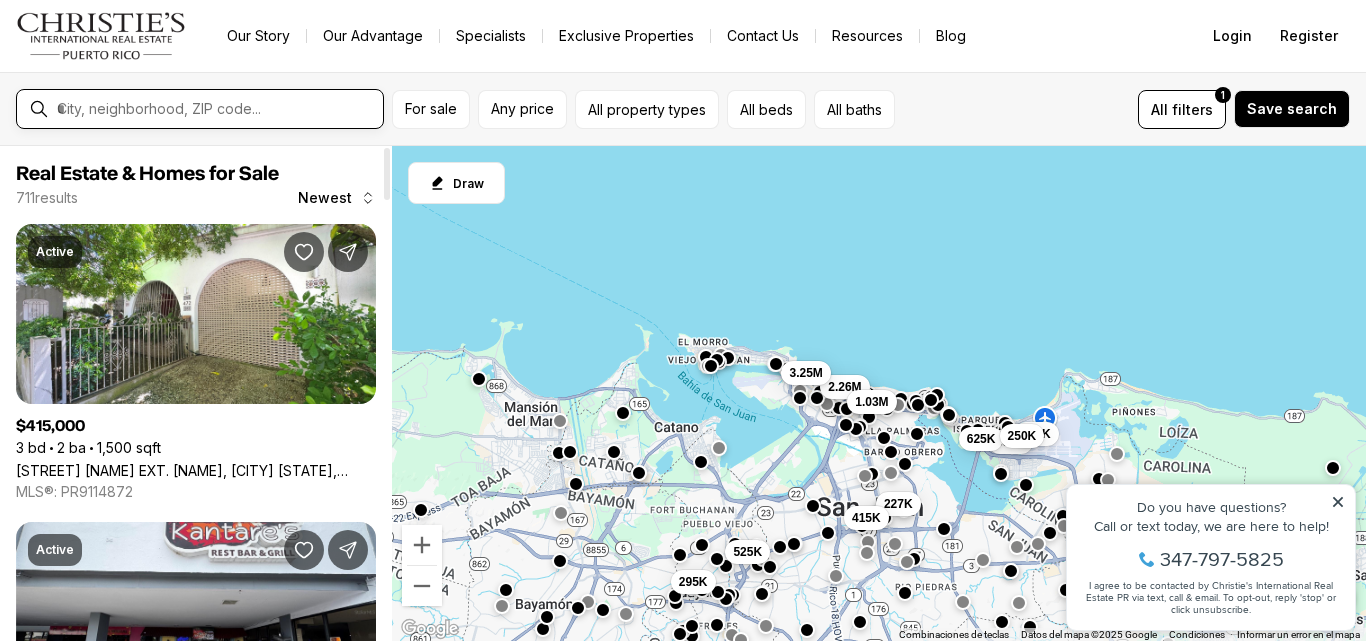 click at bounding box center (216, 109) 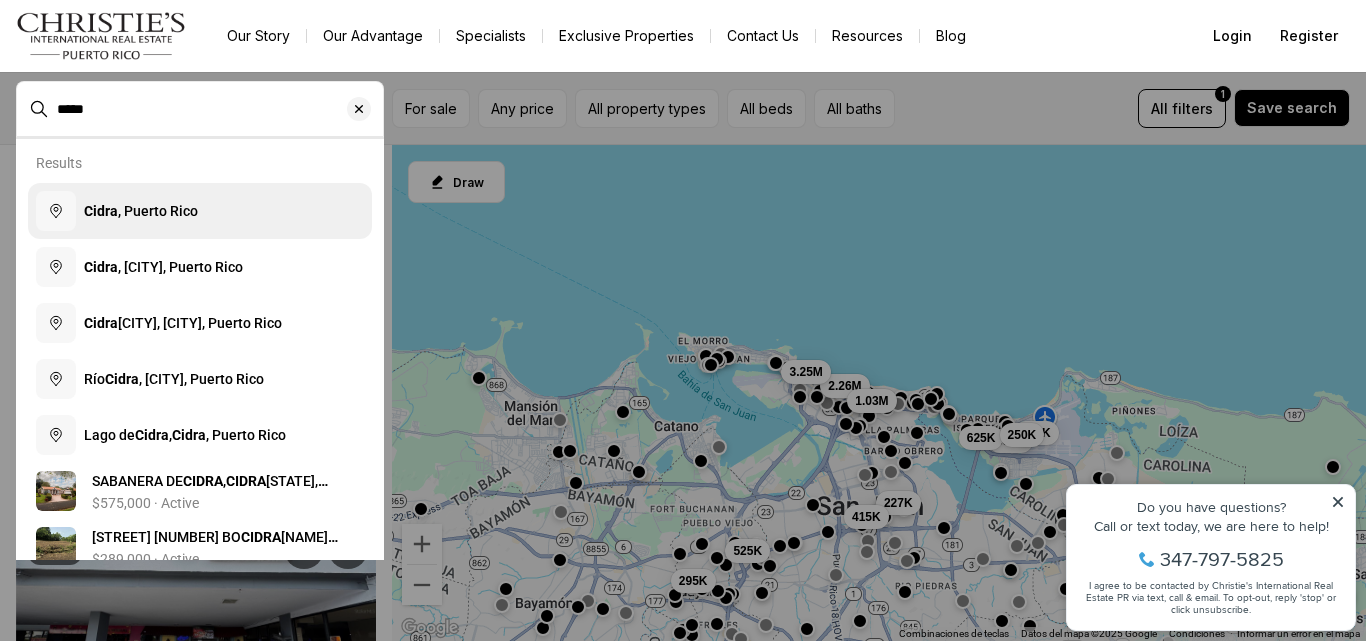 click on "Cidra" at bounding box center [101, 211] 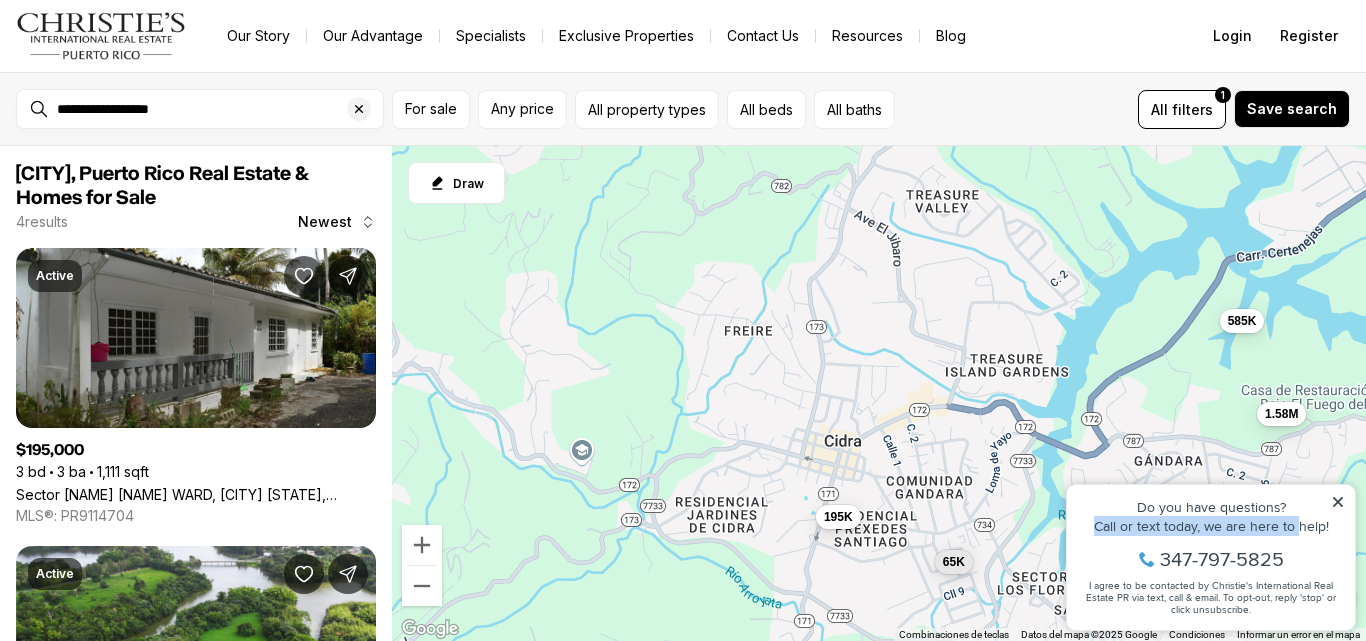 click on "Do you have questions? Call or text today, we are here to help! [PHONE] I agree to be contacted by Christie's International Real Estate PR via text, call & email. To opt-out, reply 'stop' or click unsubscribe." at bounding box center (1211, 557) 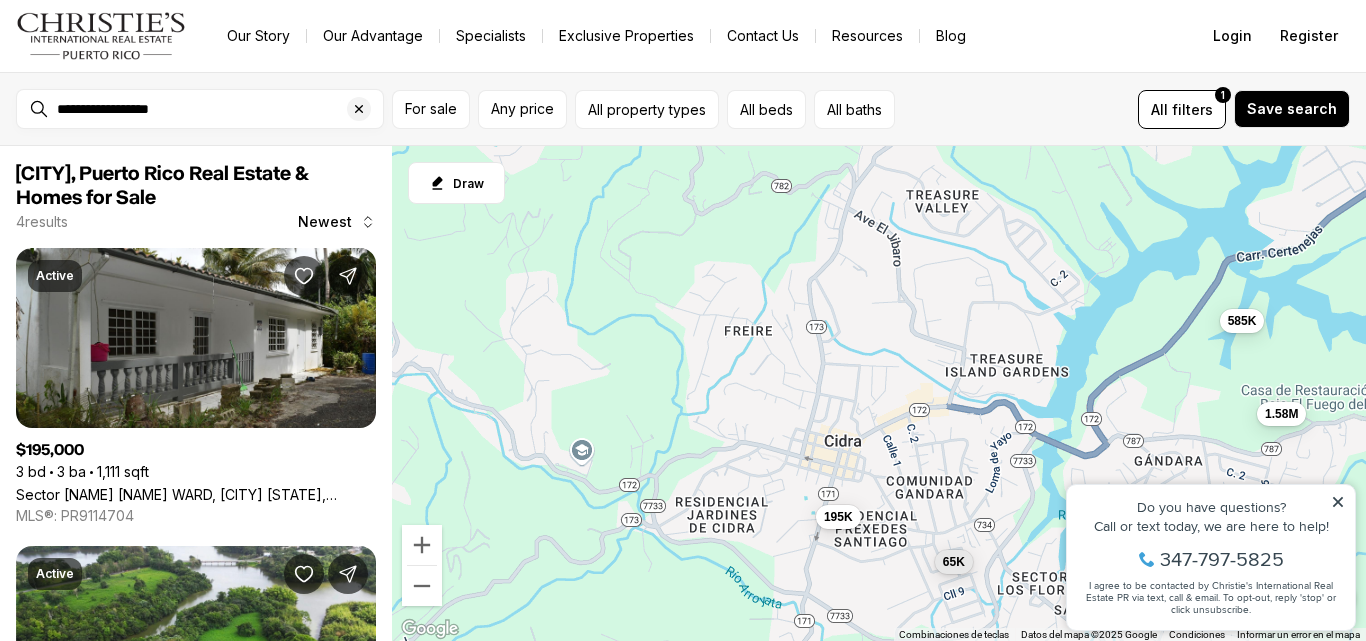 drag, startPoint x: 1337, startPoint y: 498, endPoint x: 2393, endPoint y: 951, distance: 1149.0626 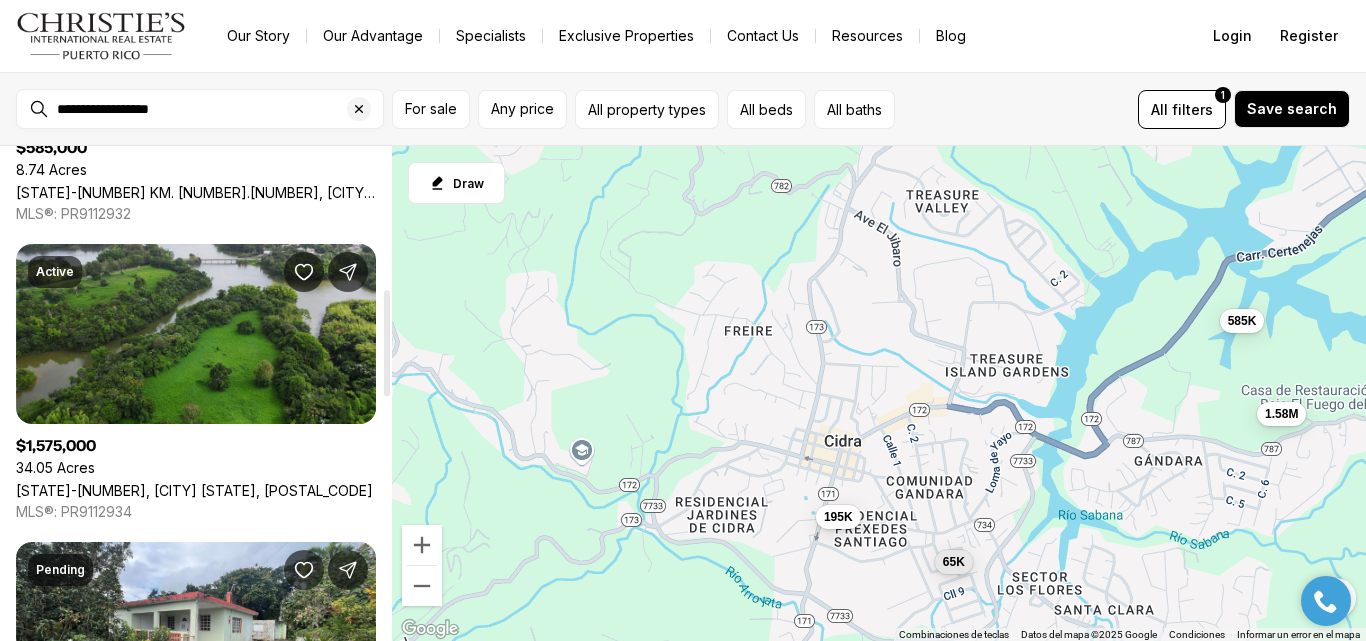 scroll, scrollTop: 800, scrollLeft: 0, axis: vertical 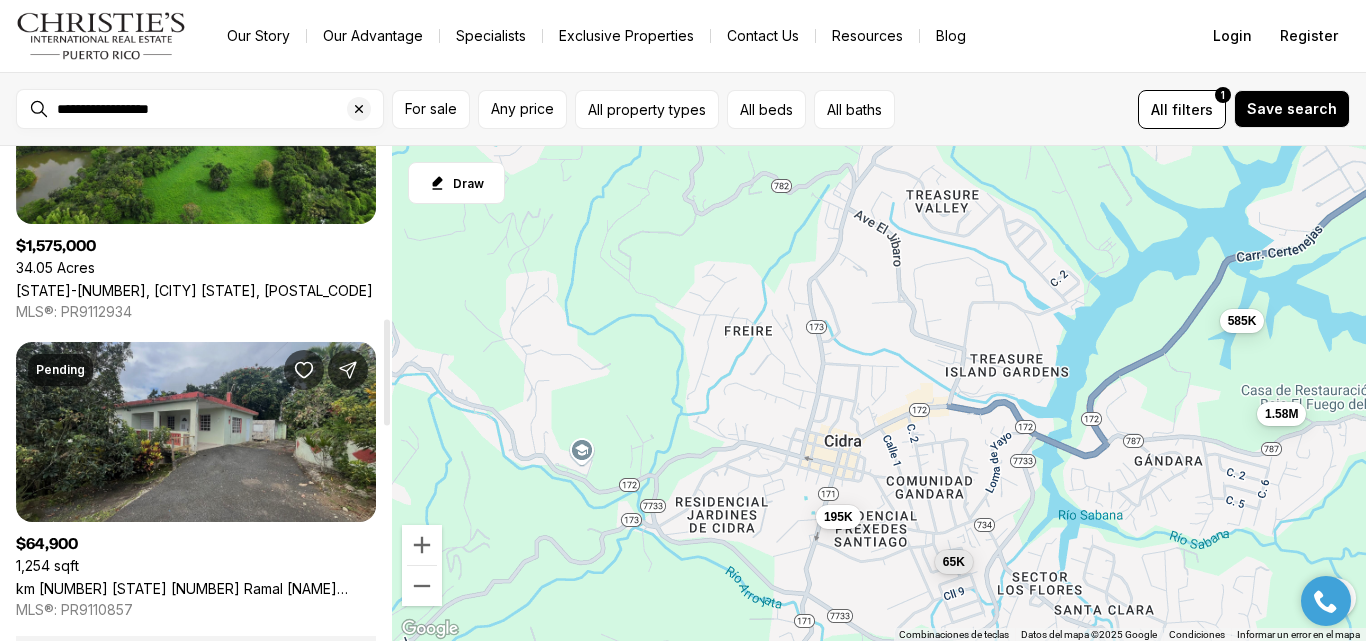 click on "km [NUMBER] [STATE] [NUMBER] Ramal [NAME] WARD, [CITY] [STATE], [POSTAL_CODE]" at bounding box center (196, 588) 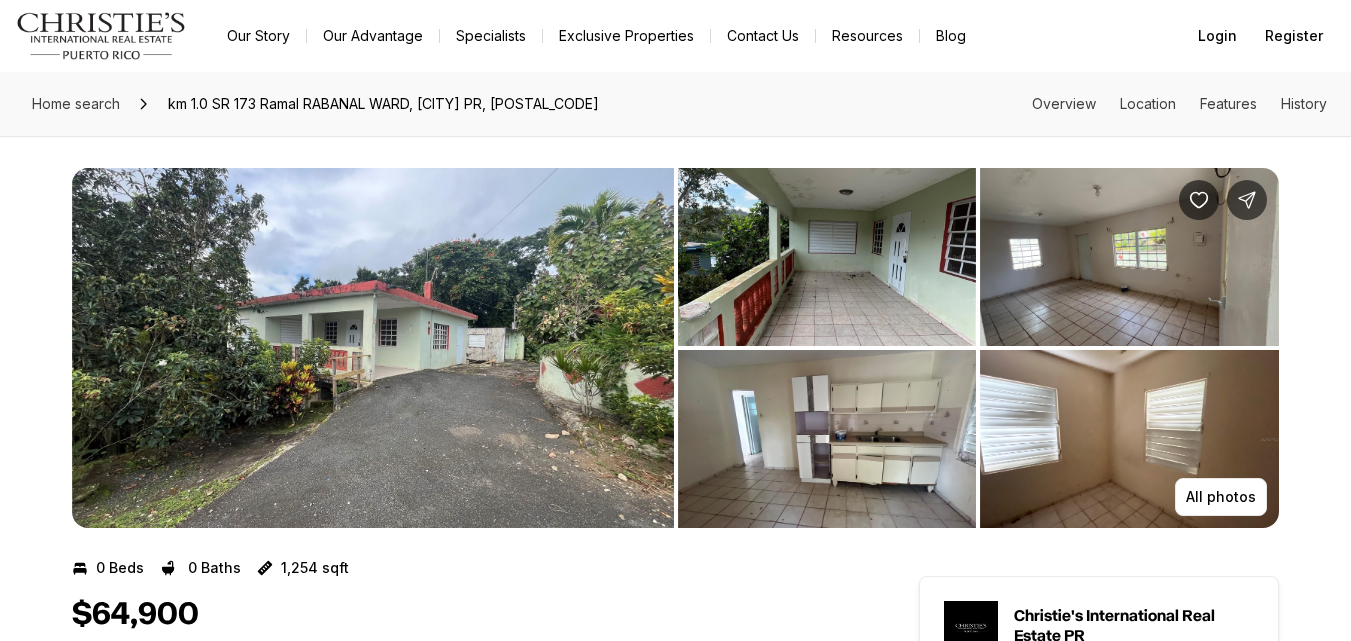 scroll, scrollTop: 0, scrollLeft: 0, axis: both 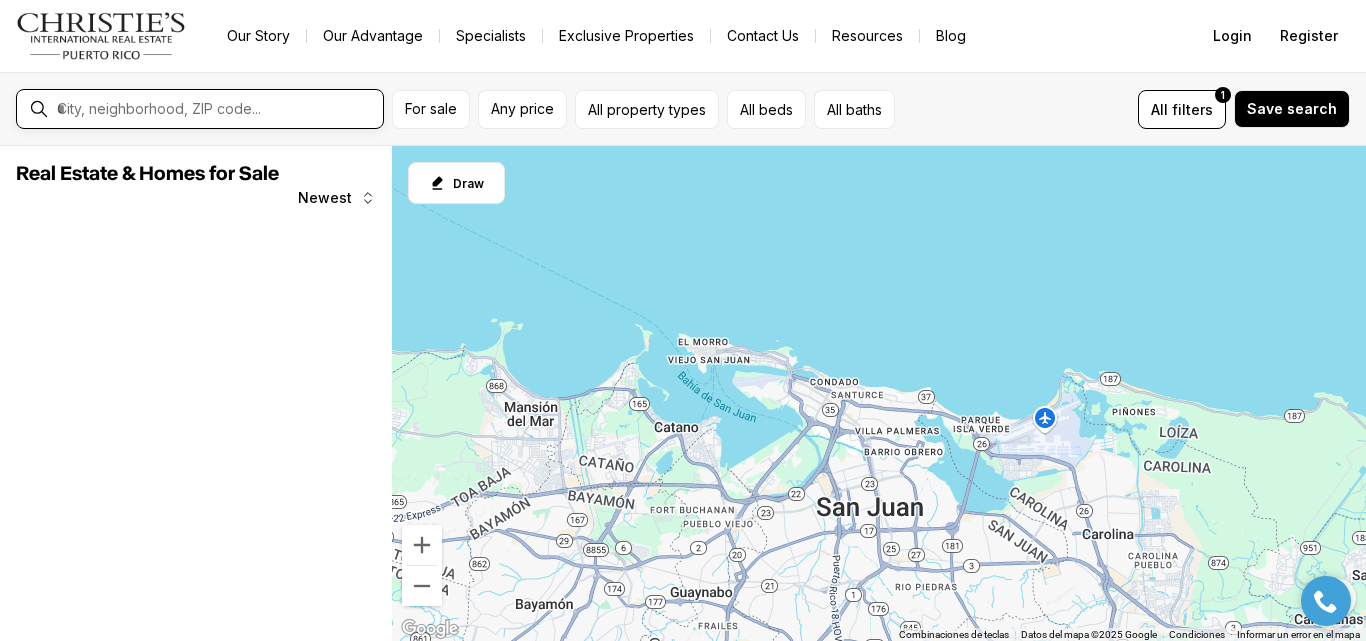 click at bounding box center (216, 109) 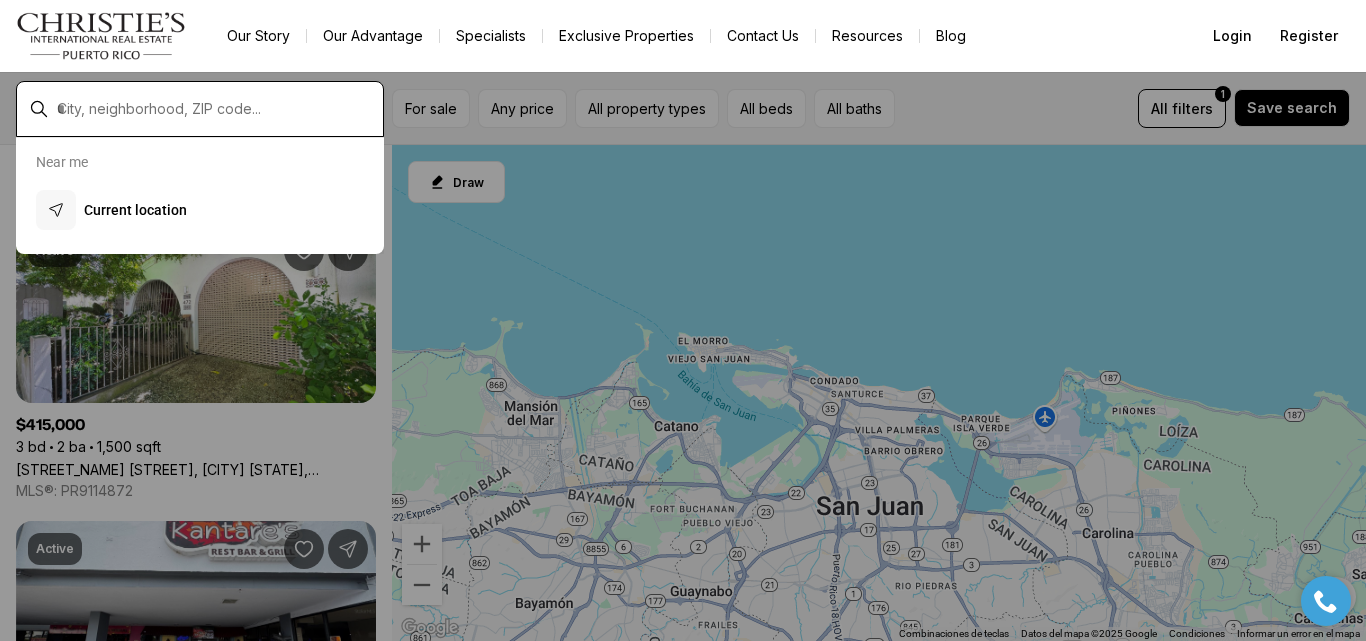 scroll, scrollTop: 1797, scrollLeft: 0, axis: vertical 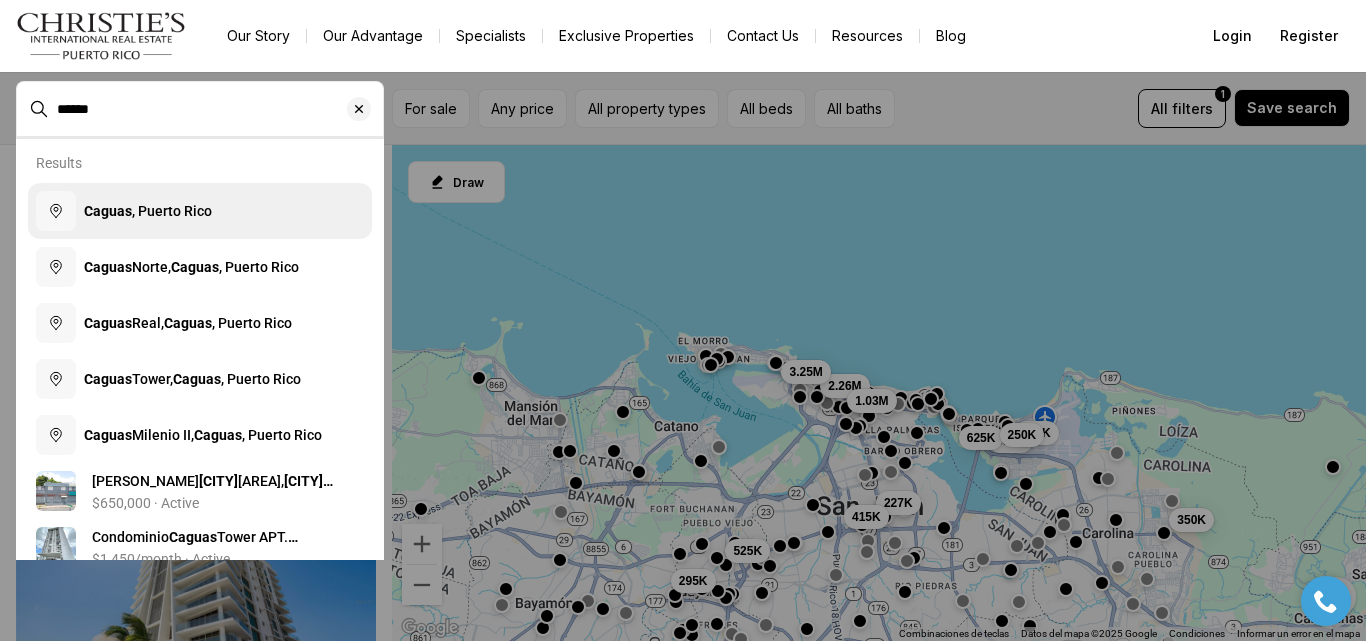 click on "Caguas , Puerto Rico" at bounding box center [200, 211] 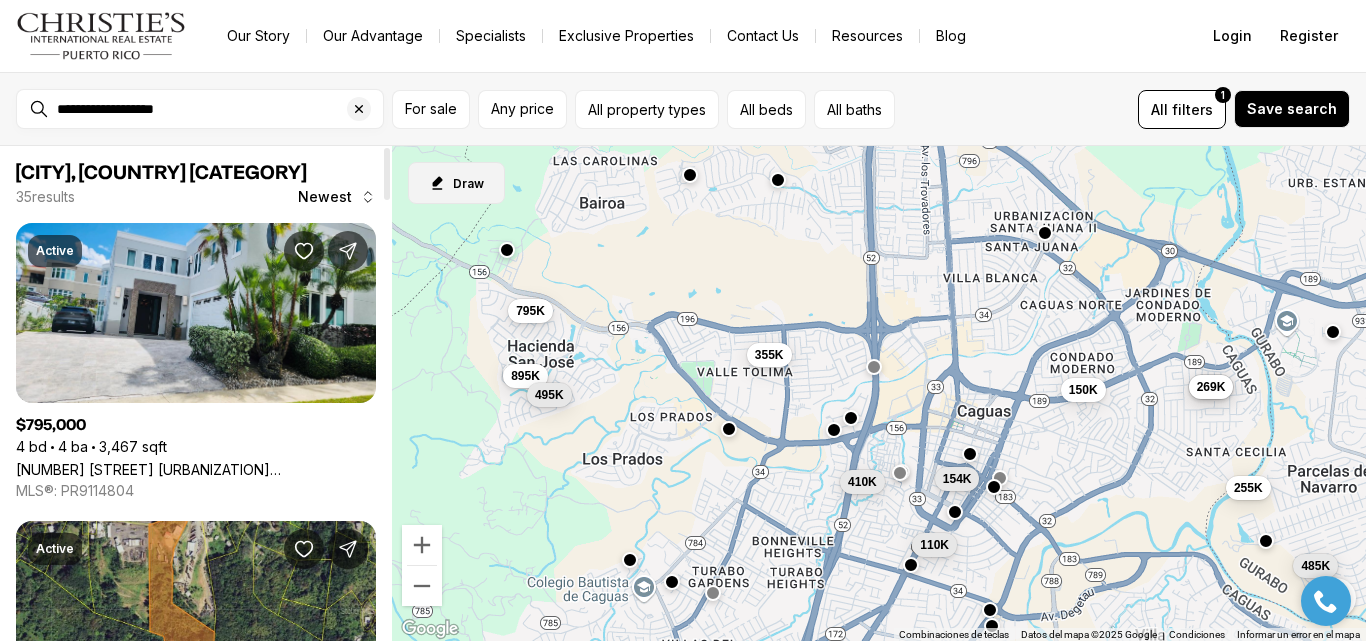scroll, scrollTop: 0, scrollLeft: 0, axis: both 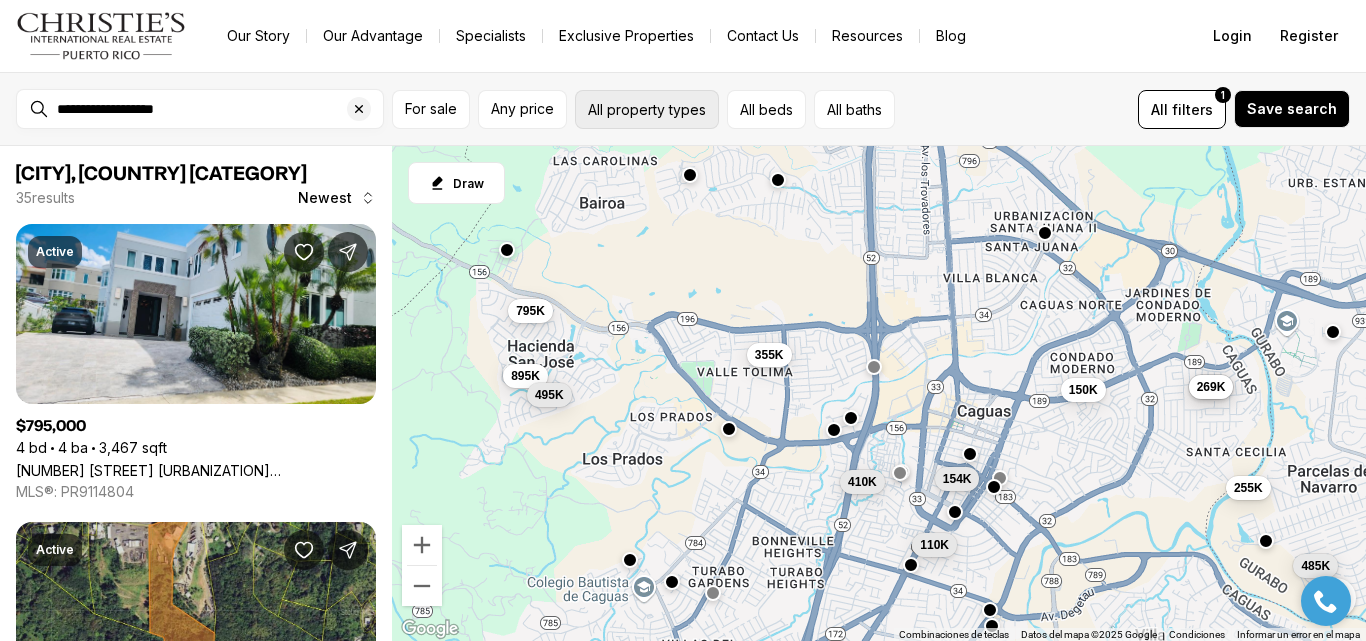 click on "All property types" at bounding box center [647, 109] 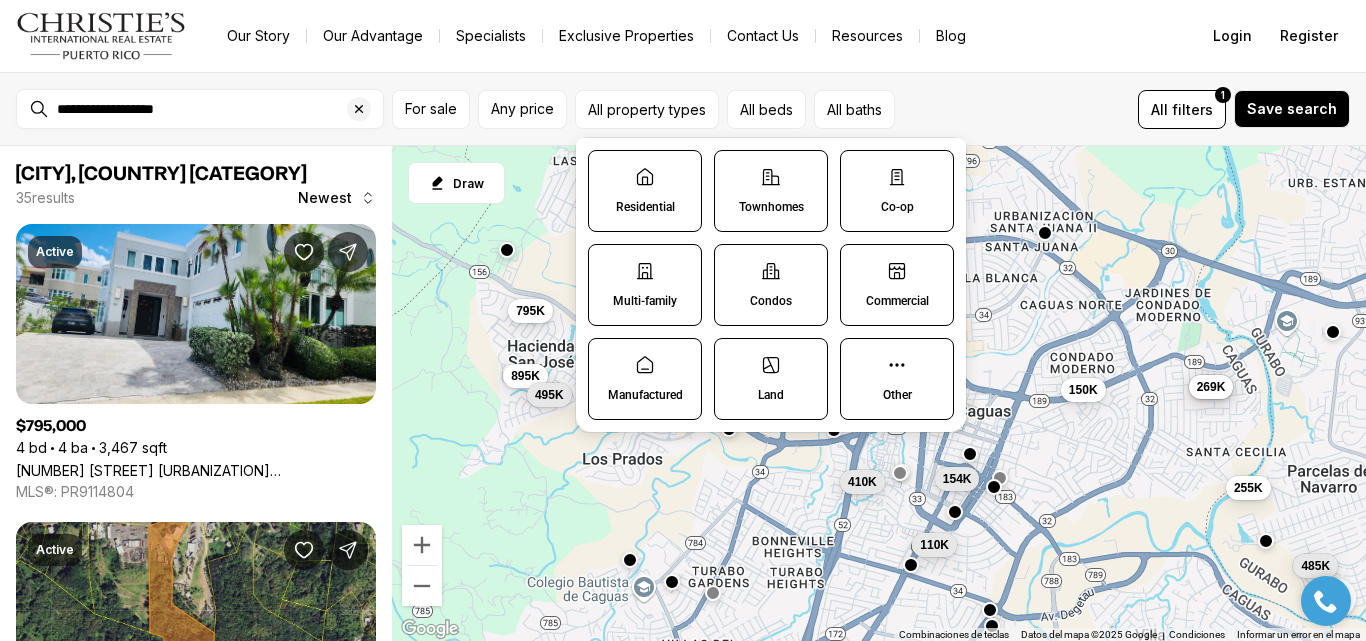 click on "Condos" at bounding box center (771, 285) 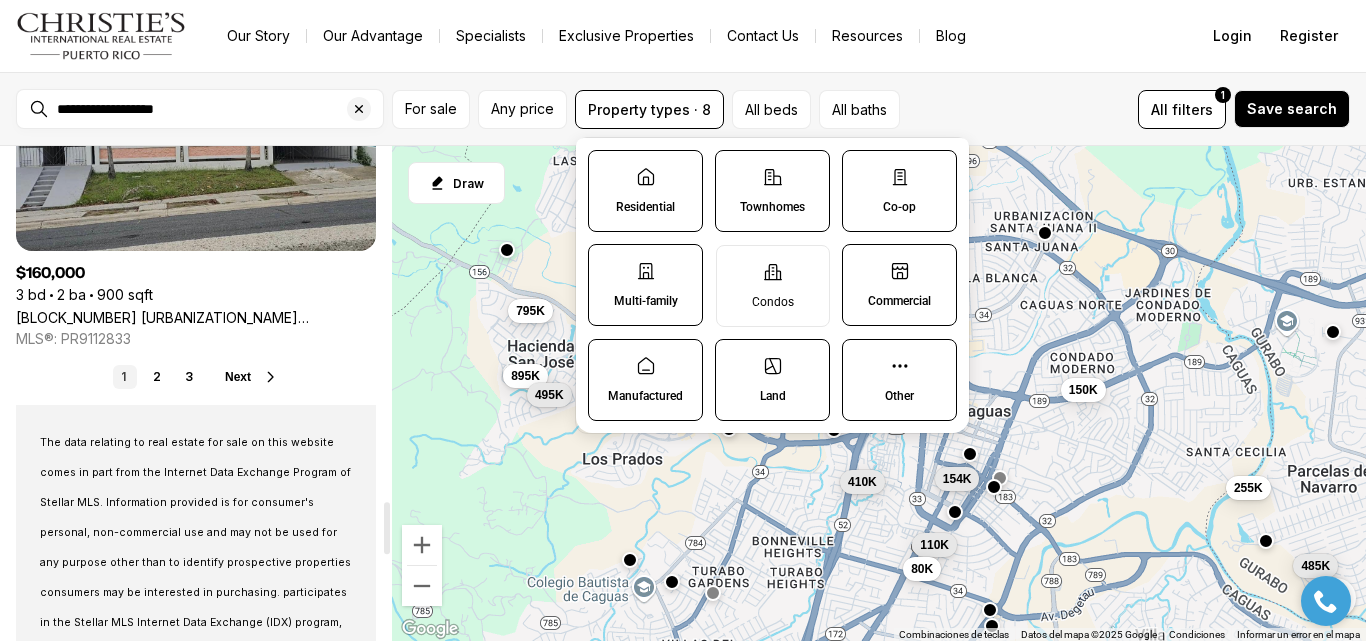 scroll, scrollTop: 3400, scrollLeft: 0, axis: vertical 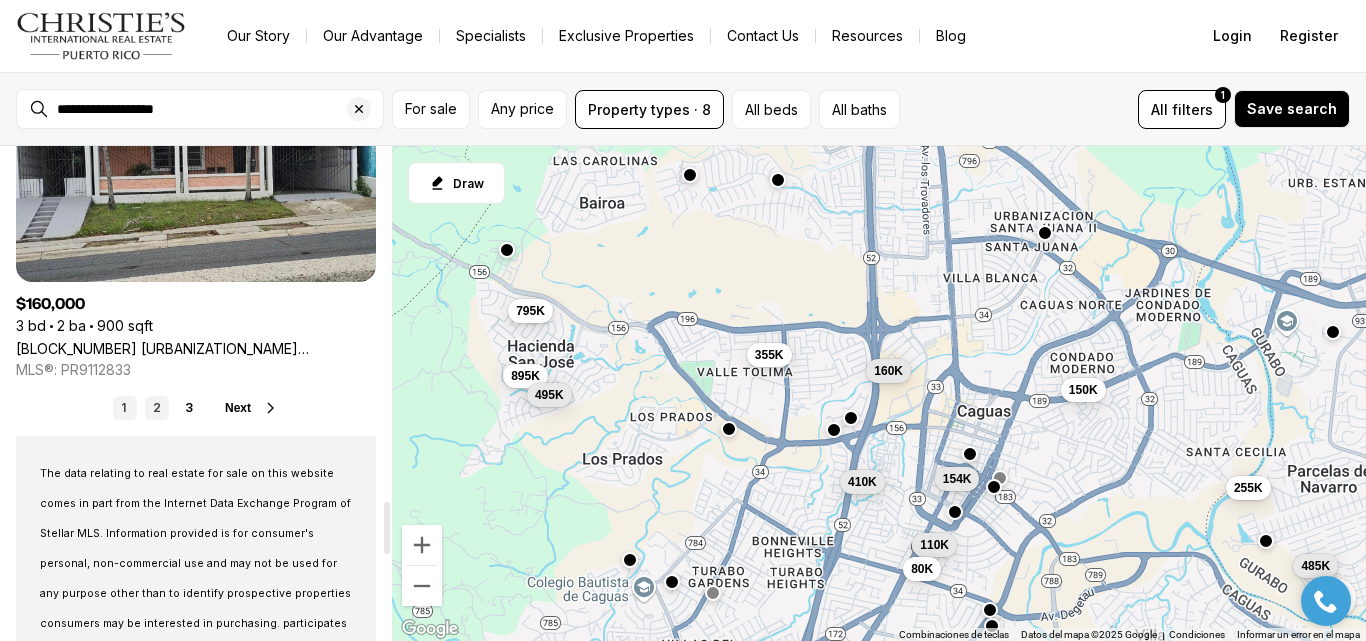 click on "2" at bounding box center [157, 408] 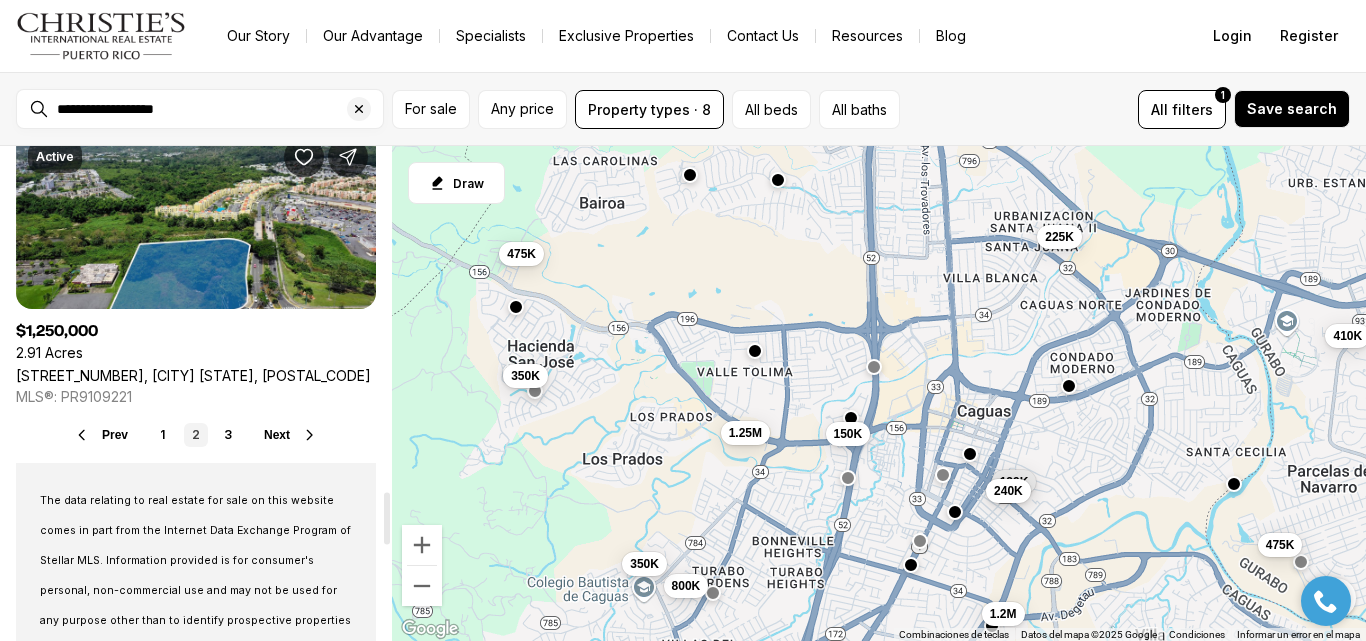 scroll, scrollTop: 3400, scrollLeft: 0, axis: vertical 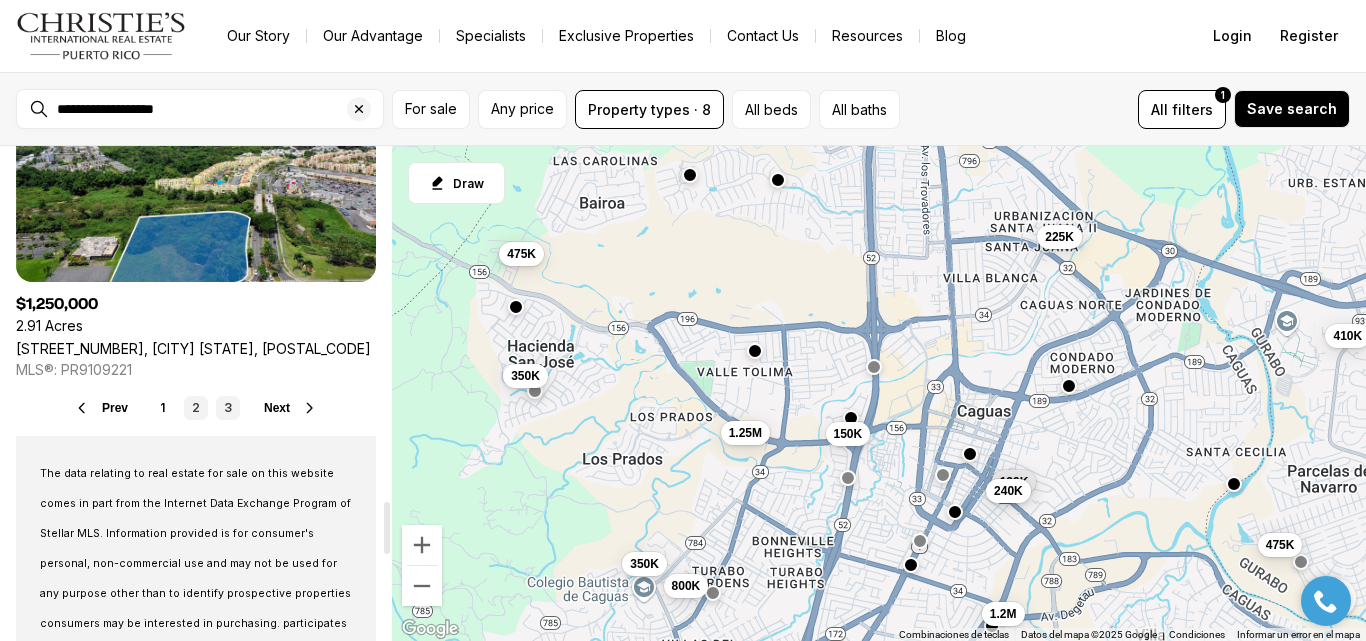 click on "3" at bounding box center [228, 408] 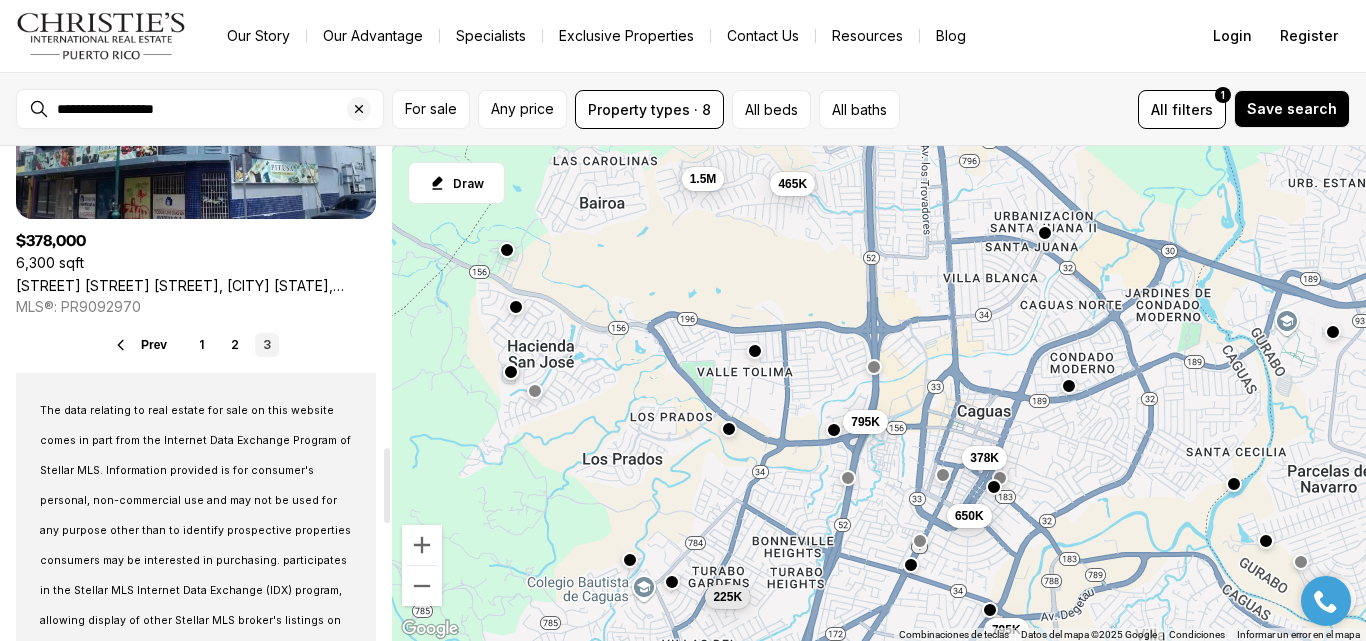 scroll, scrollTop: 2000, scrollLeft: 0, axis: vertical 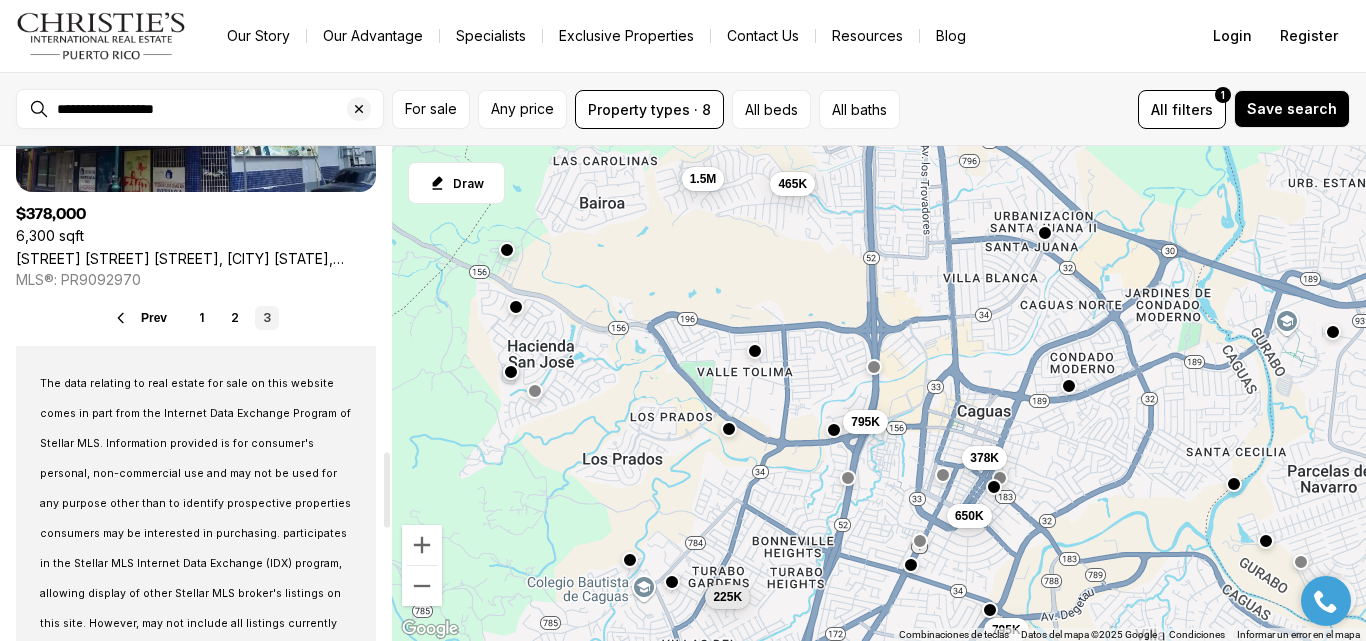 click on "3" at bounding box center [267, 318] 